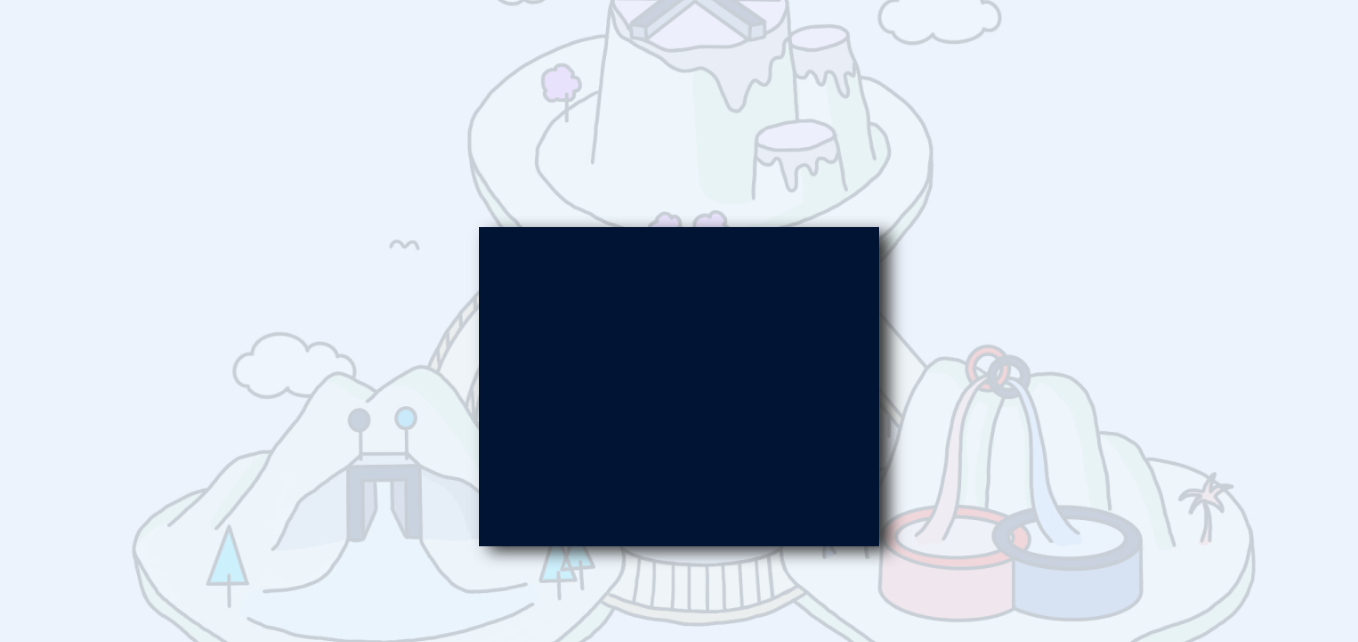 scroll, scrollTop: 0, scrollLeft: 0, axis: both 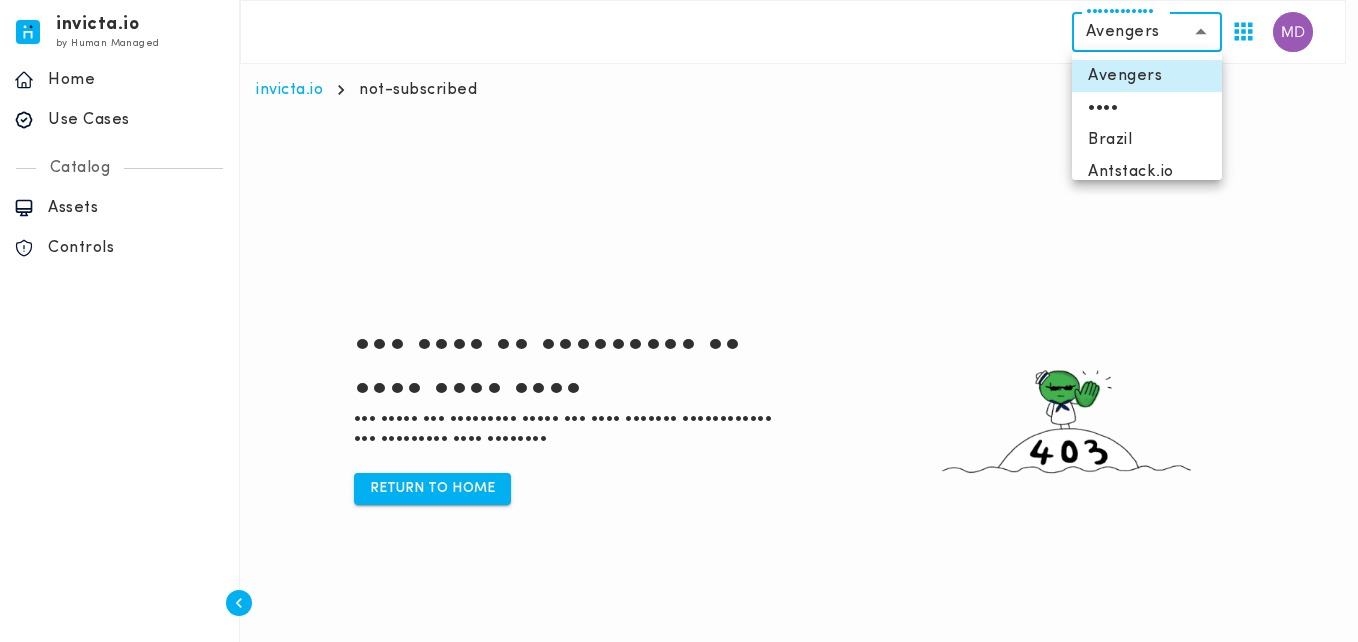 click on "•••••••••• •• ••••• ••••••• •••••••••••••••••••••••••••••••••••••••••••••••••••••••••••••••••••••••••••••••••••••••••• •••••••••••••••••••••••••••••••••••••••••••••••••••••••••••••••••••••••••••••••••••••••• •••• •••• •••••••••••••••••••••••••••••••••••••••••••••••••••••••••••••••••••••••••••••••••••••••••••••••• •••••••••••••••••••••••••••••••••••••••••••••••••••••••••••••••••••••••••••••••••••••••••••• ••• ••••• ••••••••••••••••••••••••••••••••••••••••••••••••••••••••••••••••••••••••••••••••••••••••••••••••••••• ••••••••••••••••••••••••••••••••••••••••••••••••••••••••••••••••••••••••••••••••••••••••••••• ••••••• ••••••••••••••••••••••••••••••••••••••••••••••••••••••••••••••••••••••••••••••••••••••••••••• •••••• ••••••••••••••••••••••••••••••••••••••••••••••••••••••••••••••••••••••••••••••••••••••••••••••• •••••••• •••••••••••••••••••••••••••••••••••••••••••••••••••••••••••••••••••••••••••••••••••••••••• •••••••••••••••••••••••••••••••••••••••••••••••••••••••••••••••••••••••••••••••••••••••••••••• ••••••••" at bounding box center [679, 371] 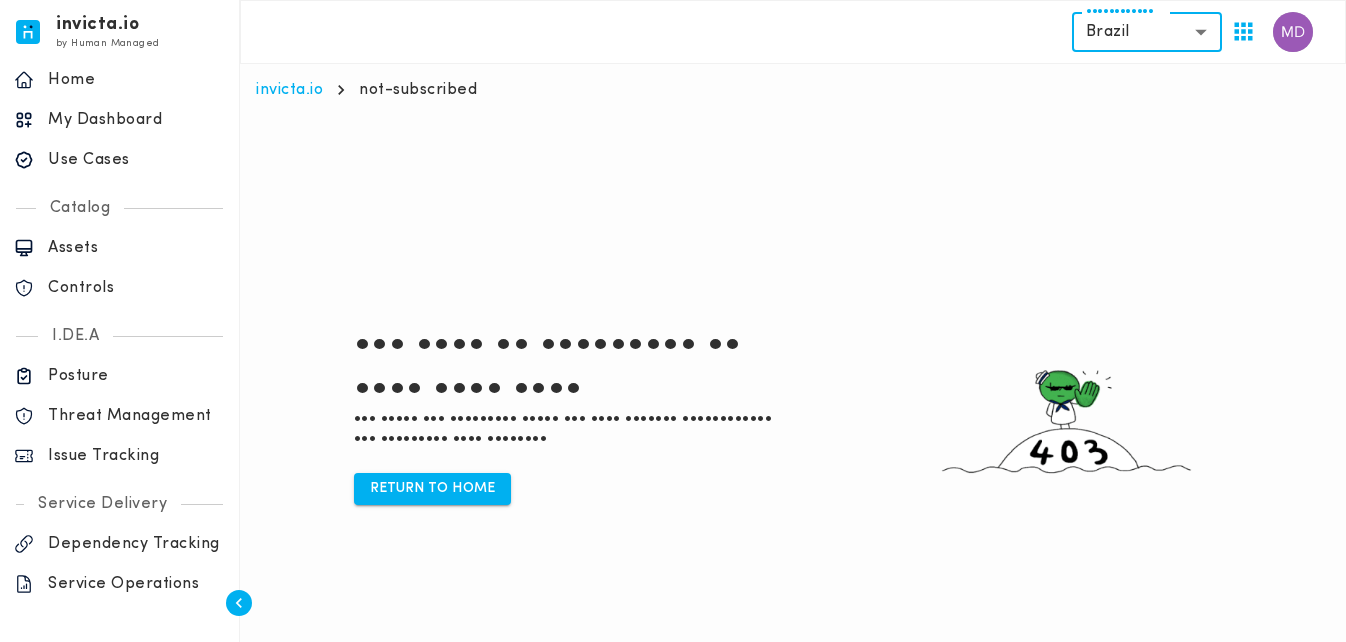 click on "Use Cases" at bounding box center [136, 160] 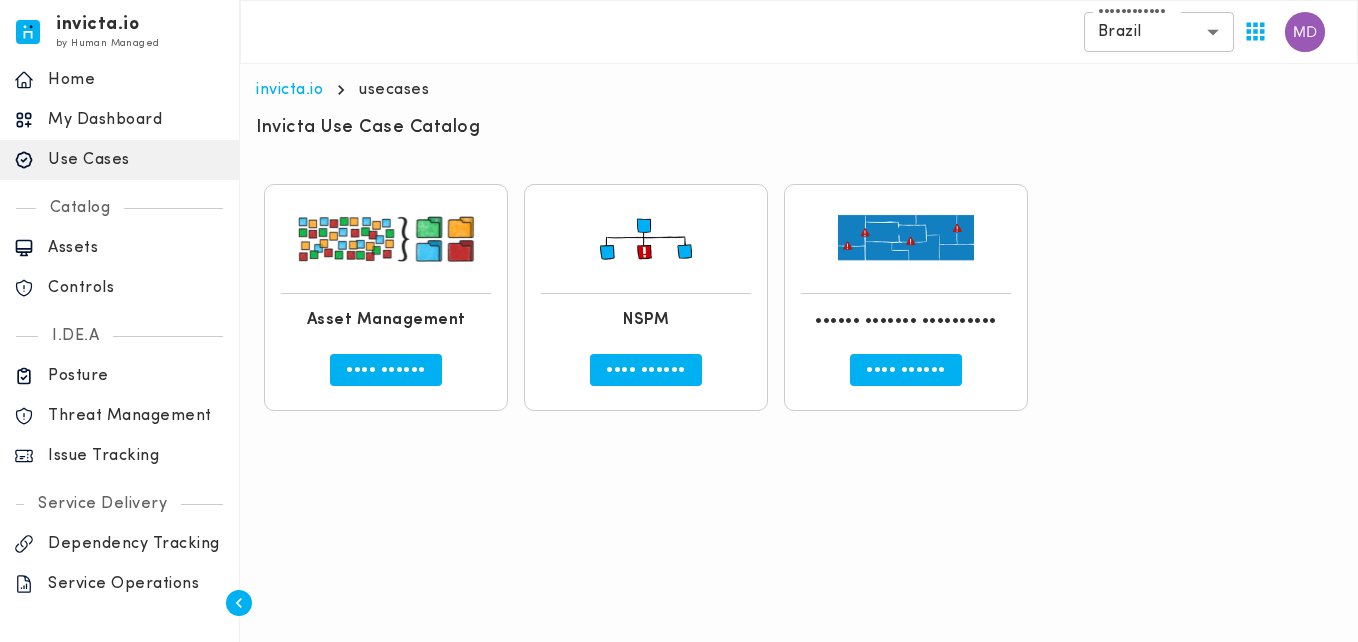 click on "•••• ••••••" at bounding box center [646, 370] 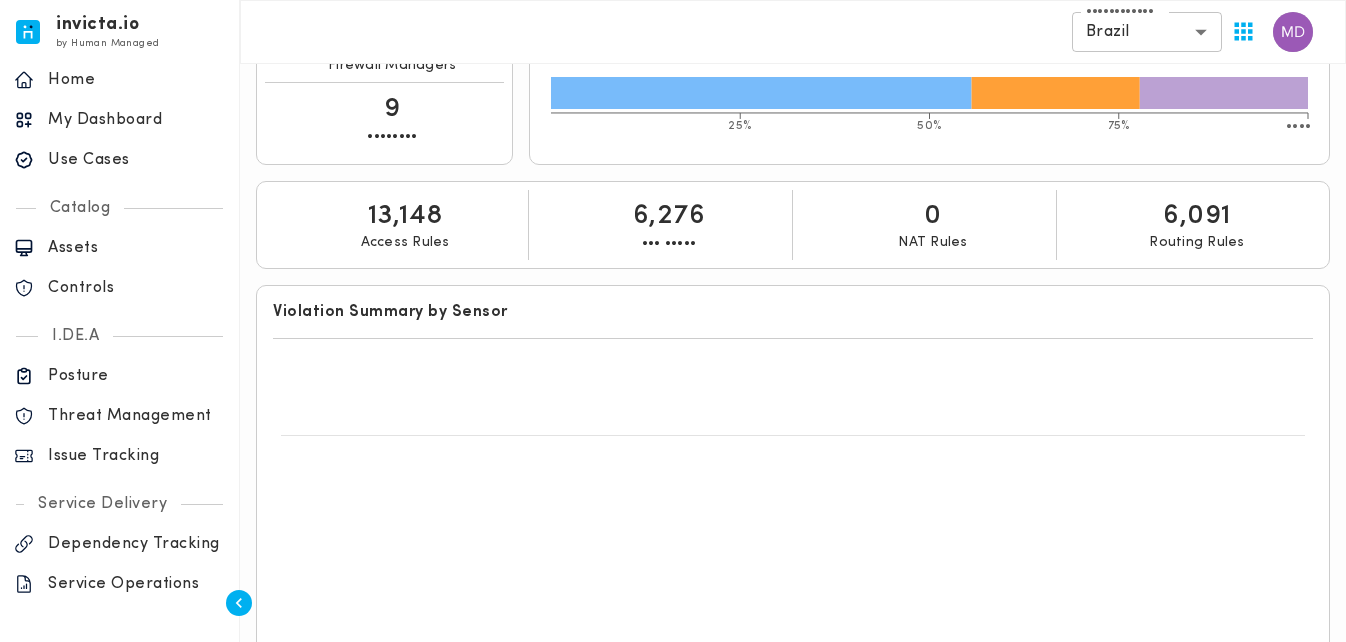 scroll, scrollTop: 131, scrollLeft: 0, axis: vertical 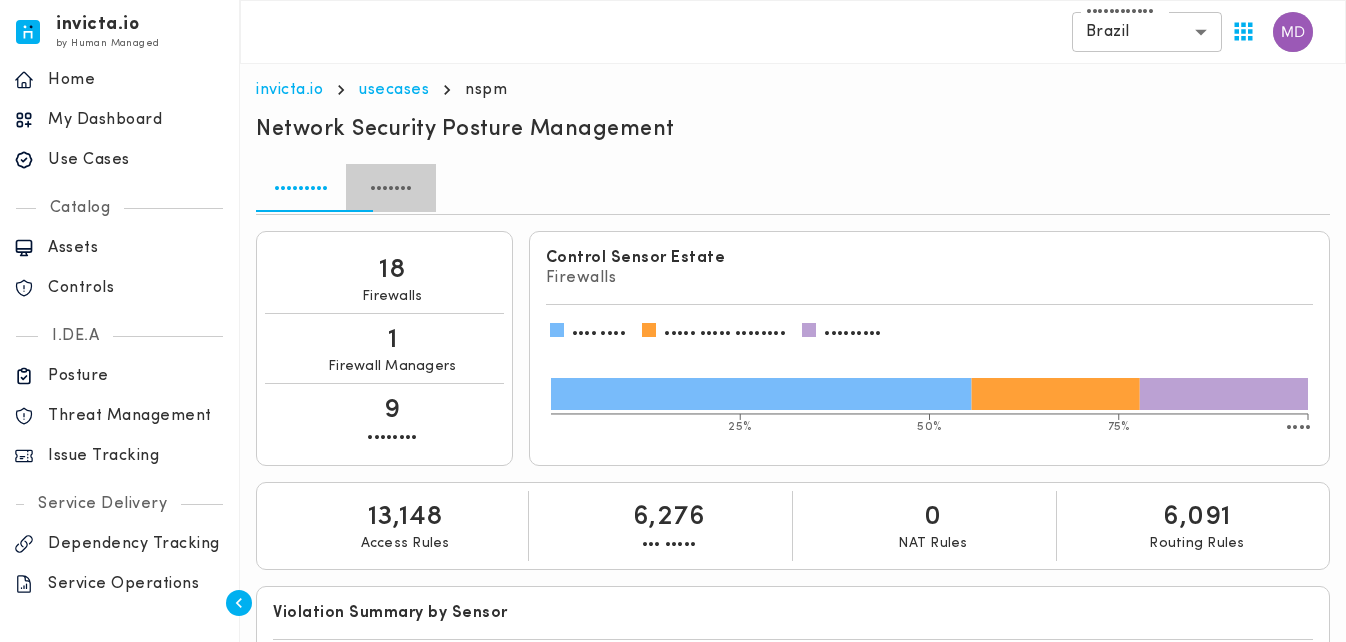 click on "•••••••" at bounding box center (391, 188) 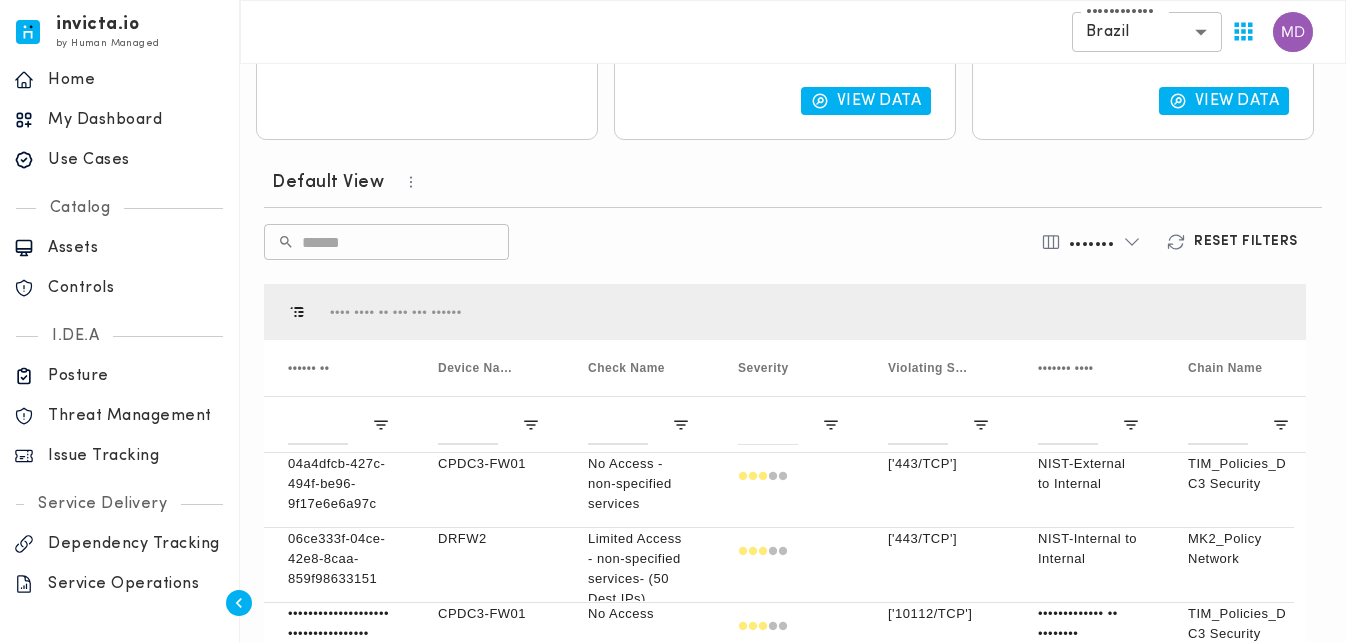 scroll, scrollTop: 700, scrollLeft: 0, axis: vertical 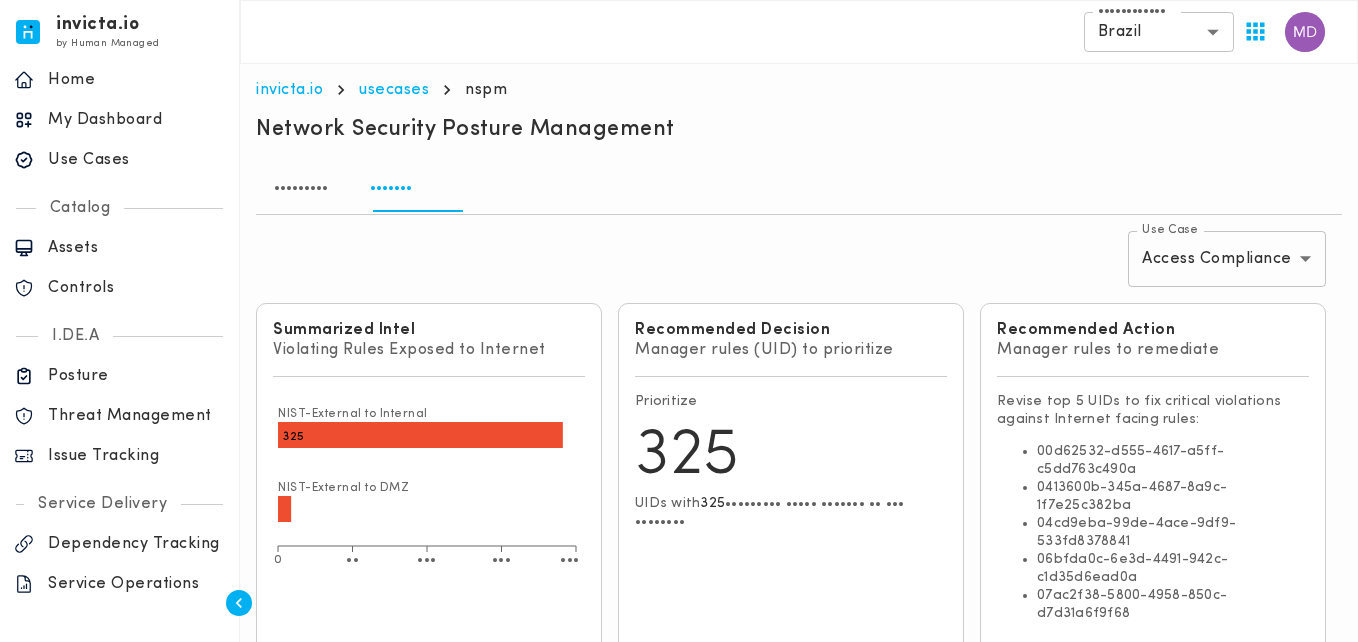 click on "invicta.io by Human Managed {"resourceSet":[{"resourceId":"invicta-io/web/nav-section-item/home","actions":["read"]}]} {"resourceSet":[{"resourceId":"invicta-io/web/nav-item/home--home","actions":["read"]}]} home Home {"resourceSet":[{"resourceId":"invicta-io/web/nav-item/home--my-dashboard","actions":["read"]}]} My Dashboard {"resourceSet":[{"resourceId":"invicta-io/web/nav-item/home--usecases","actions":["read"]}]} Use Cases {"resourceSet":[{"resourceId":"invicta-io/web/nav-item/home--change-management","actions":["read"]}]} {"resourceSet":[{"resourceId":"invicta-io/web/nav-section-item/catalog","actions":["read"]}]} Catalog {"resourceSet":[{"resourceId":"invicta-io/web/nav-item/catalog--assets","actions":["read"]}]} Assets {"resourceSet":[{"resourceId":"invicta-io/web/nav-item/catalog--controls","actions":["read"]}]} Controls {"resourceSet":[{"resourceId":"invicta-io/web/nav-section-item/idea","actions":["read"]}]} I.DE.A Posture Threat Management Issue Tracking Service Delivery Dependency Tracking Brazil" at bounding box center [679, 751] 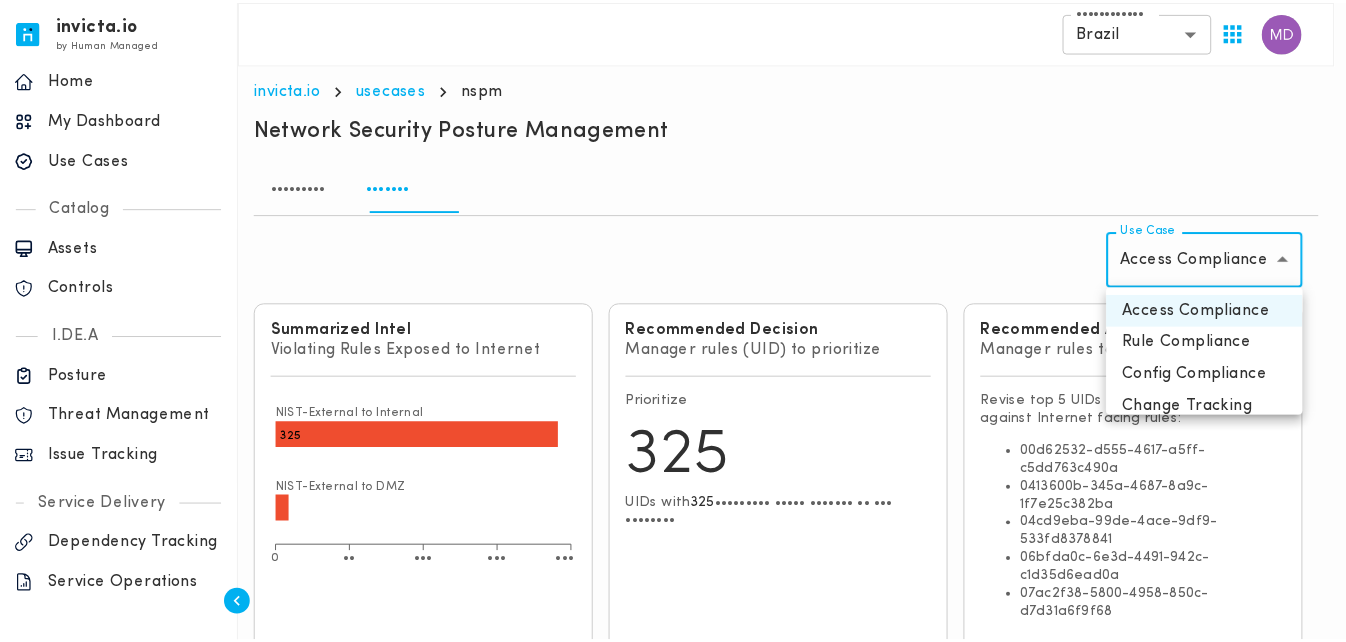 scroll, scrollTop: 16, scrollLeft: 0, axis: vertical 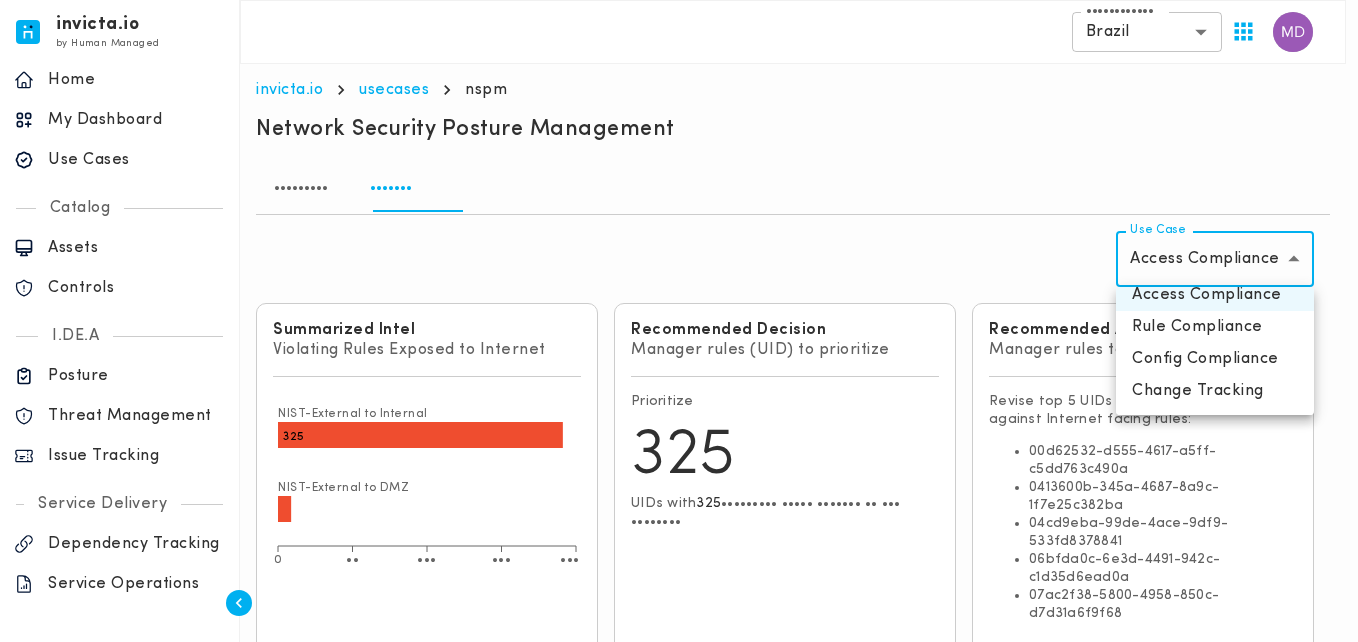 click on "Change Tracking" at bounding box center [1215, 391] 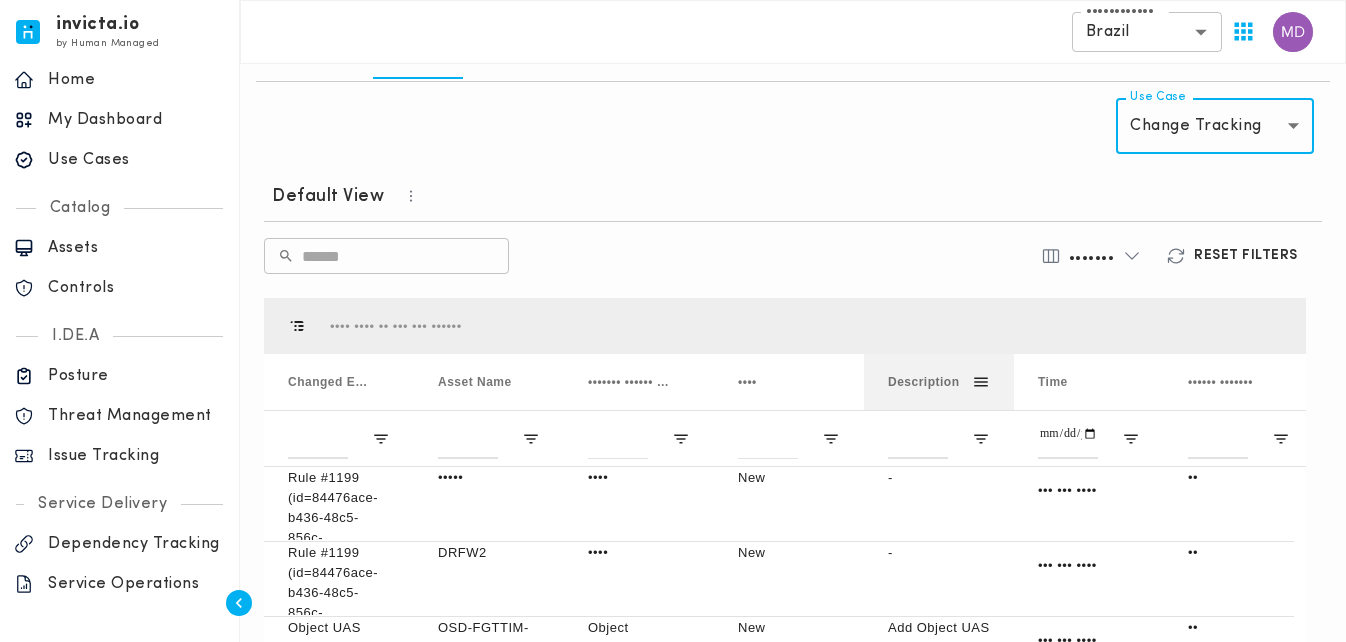 scroll, scrollTop: 300, scrollLeft: 0, axis: vertical 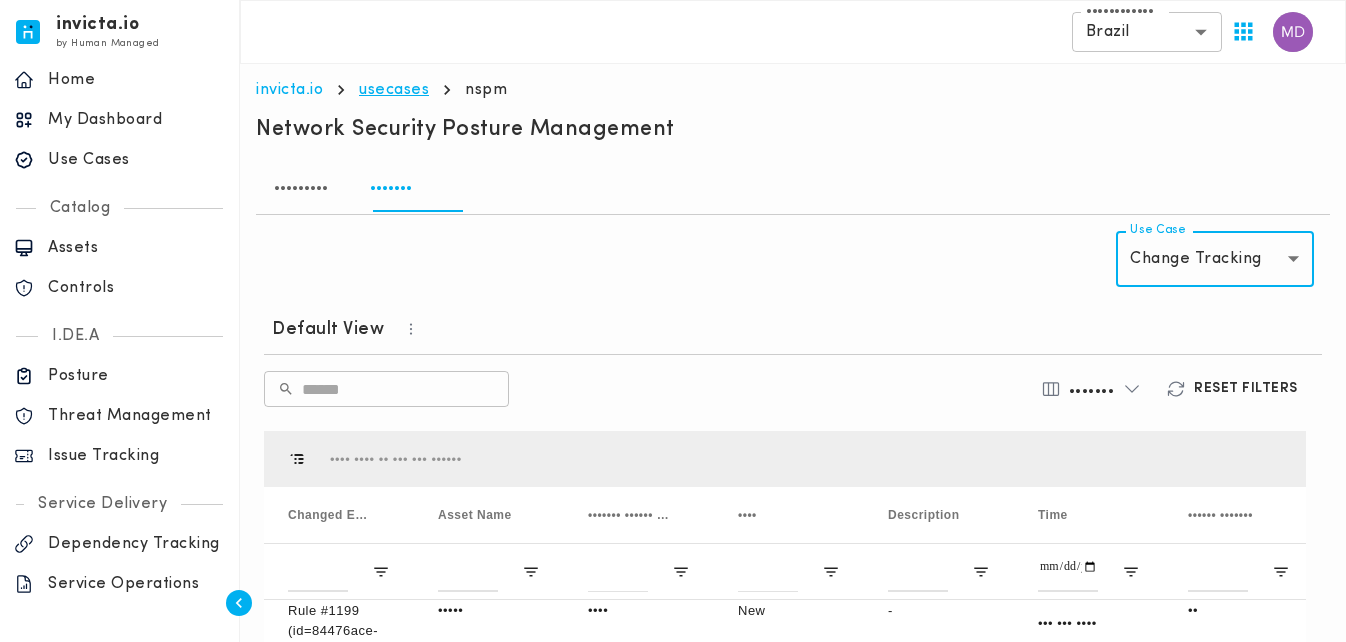 click on "usecases" at bounding box center [394, 90] 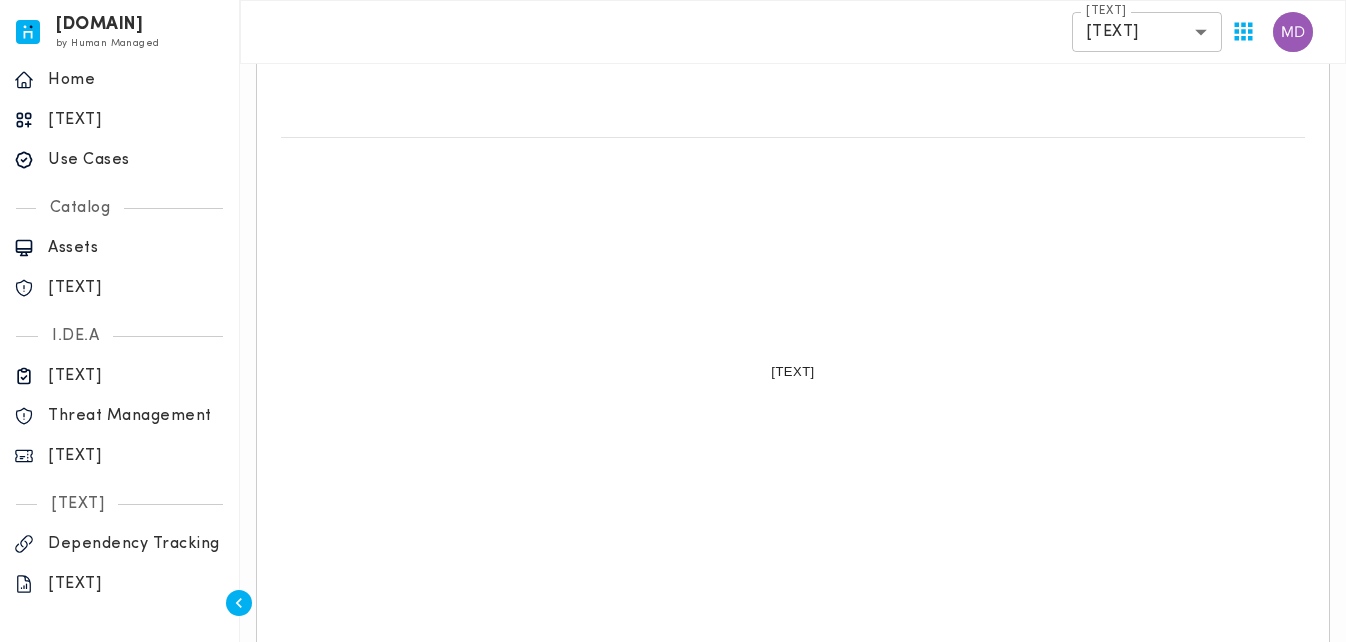 scroll, scrollTop: 757, scrollLeft: 0, axis: vertical 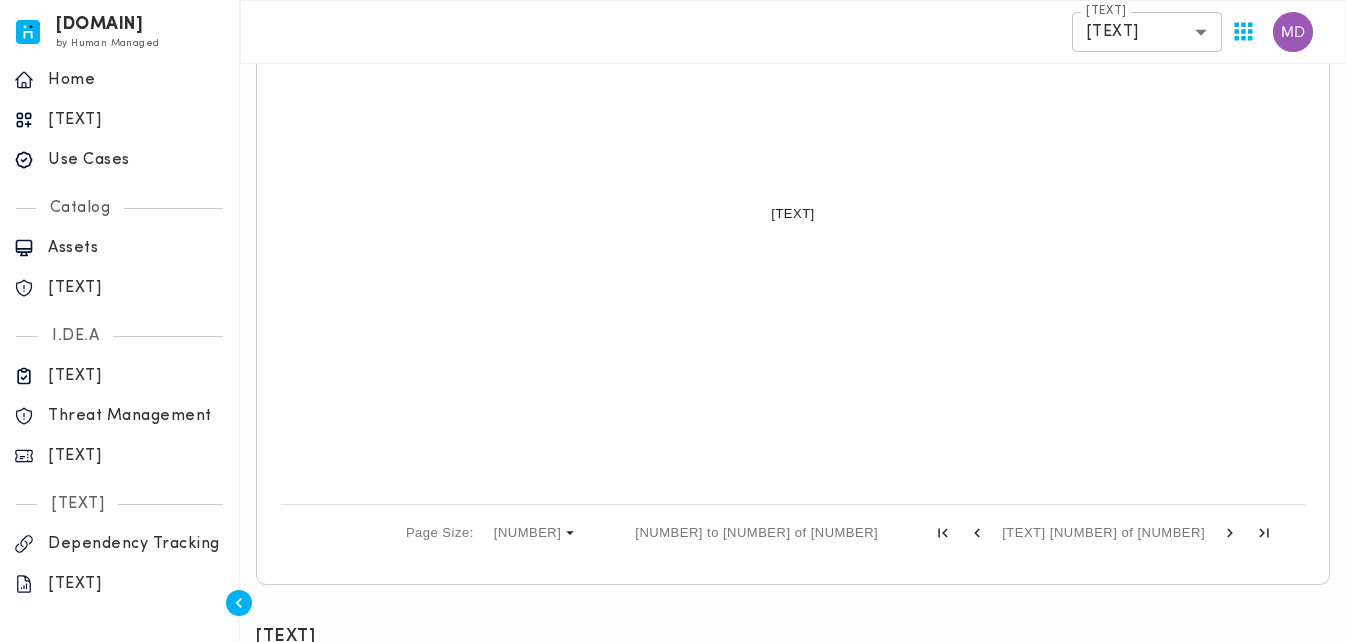 click at bounding box center (793, 236) 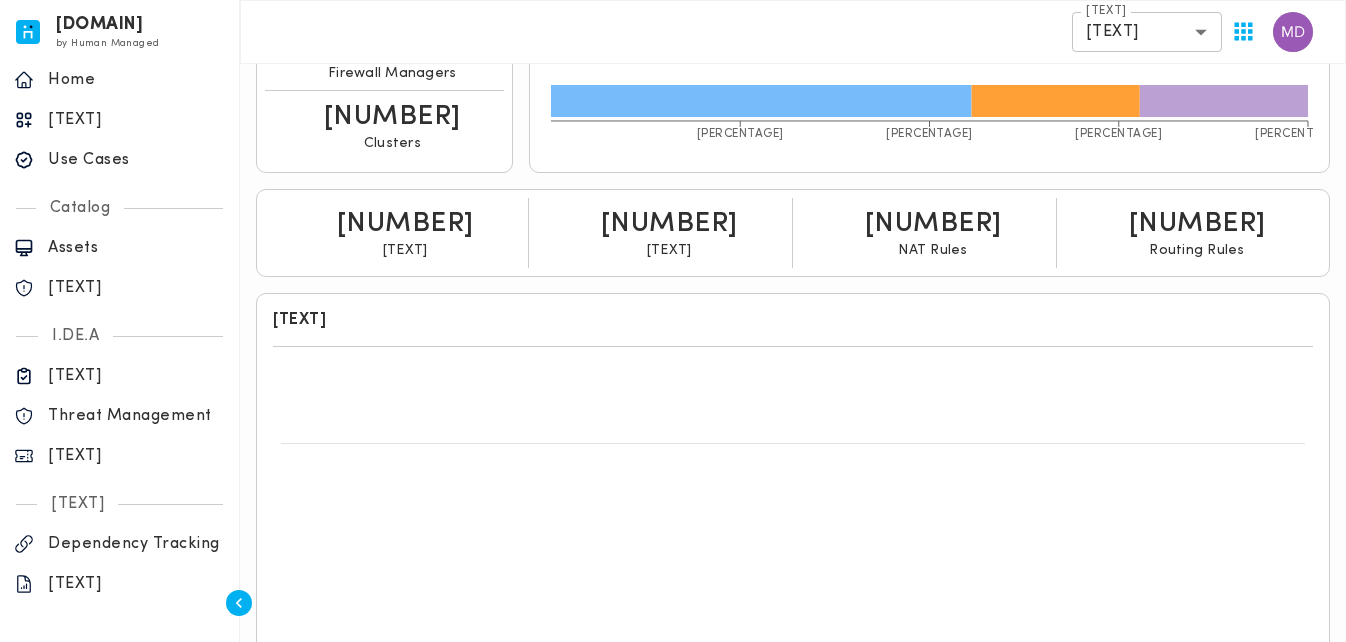 scroll, scrollTop: 257, scrollLeft: 0, axis: vertical 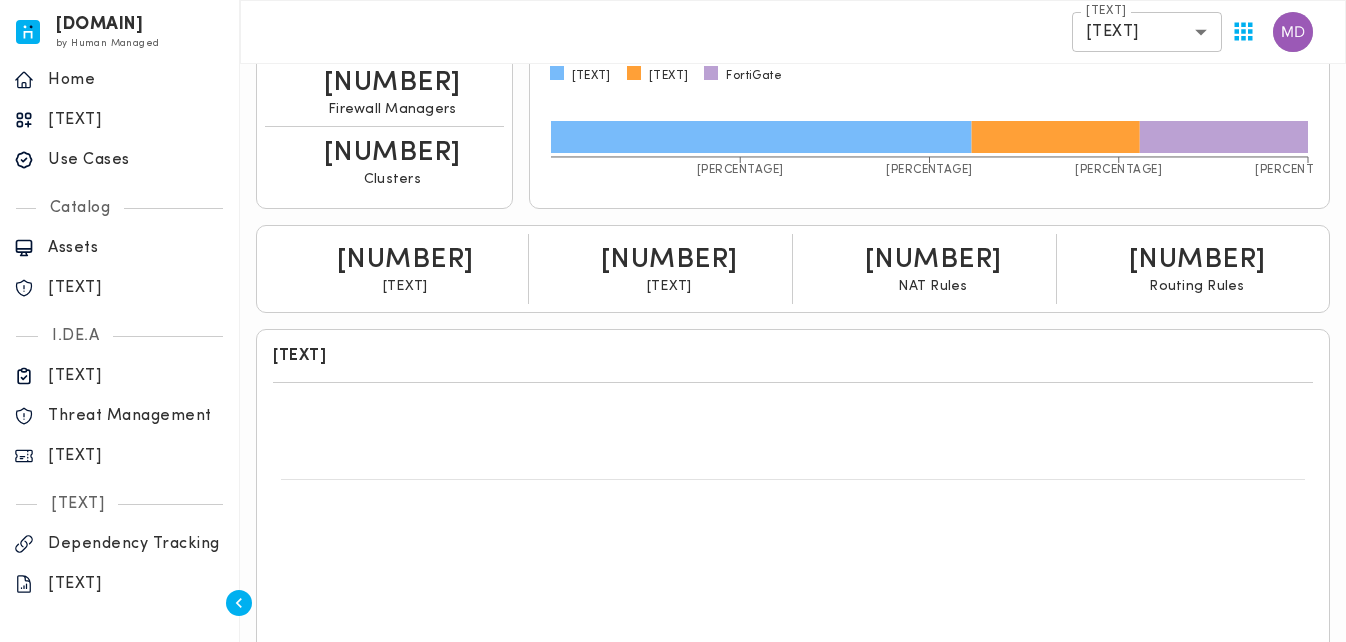 click on "Drag here to set row groups Drag here to set column labels
No Rows To Show
Page Size:
50
0
to
0
of
0
Page
0
of
0" at bounding box center (793, 741) 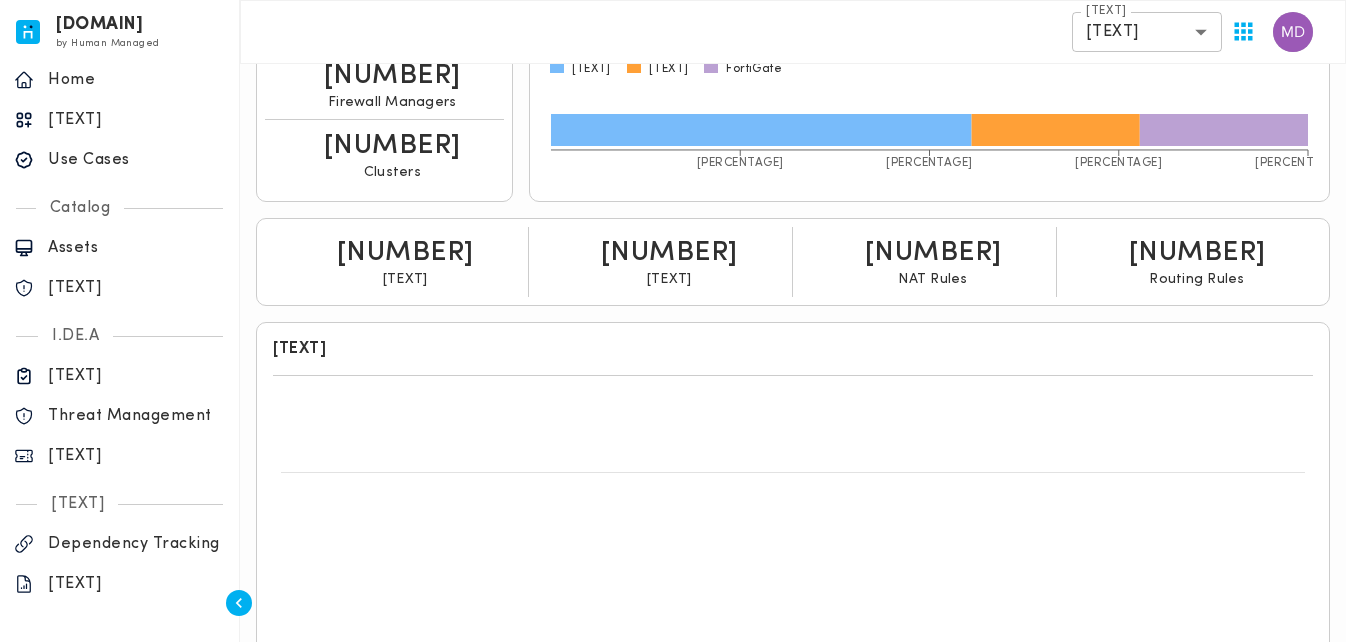 scroll, scrollTop: 500, scrollLeft: 0, axis: vertical 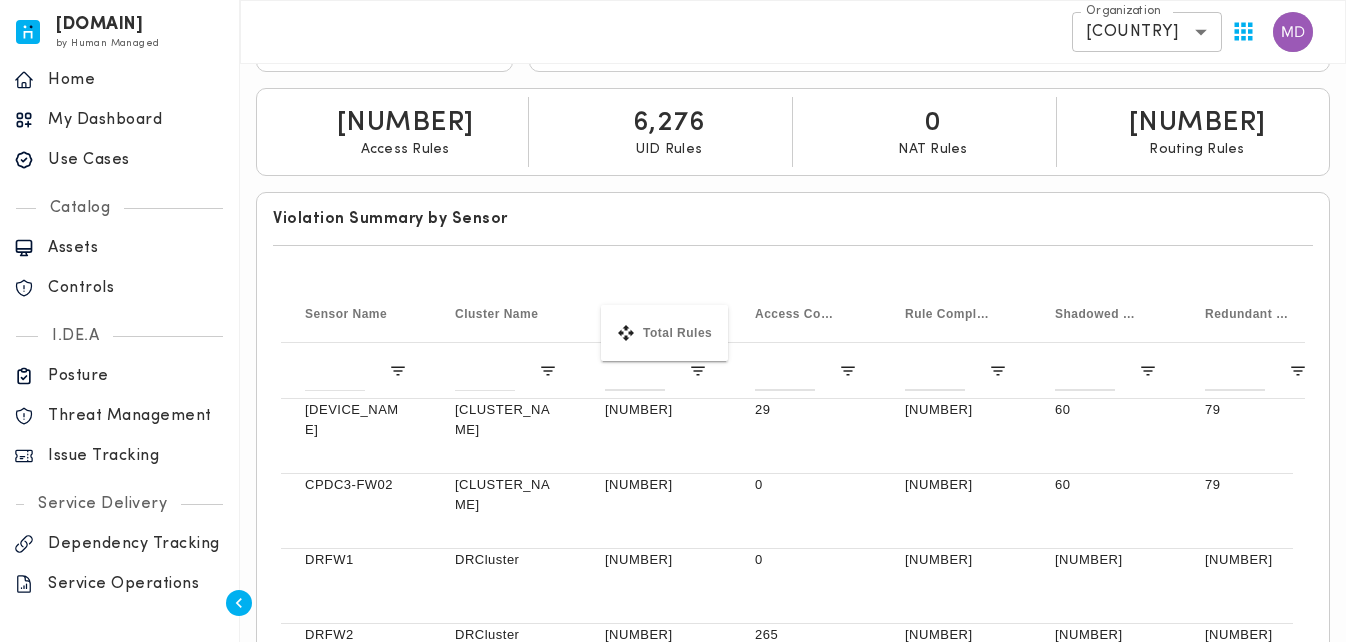 drag, startPoint x: 927, startPoint y: 321, endPoint x: 611, endPoint y: 317, distance: 316.02533 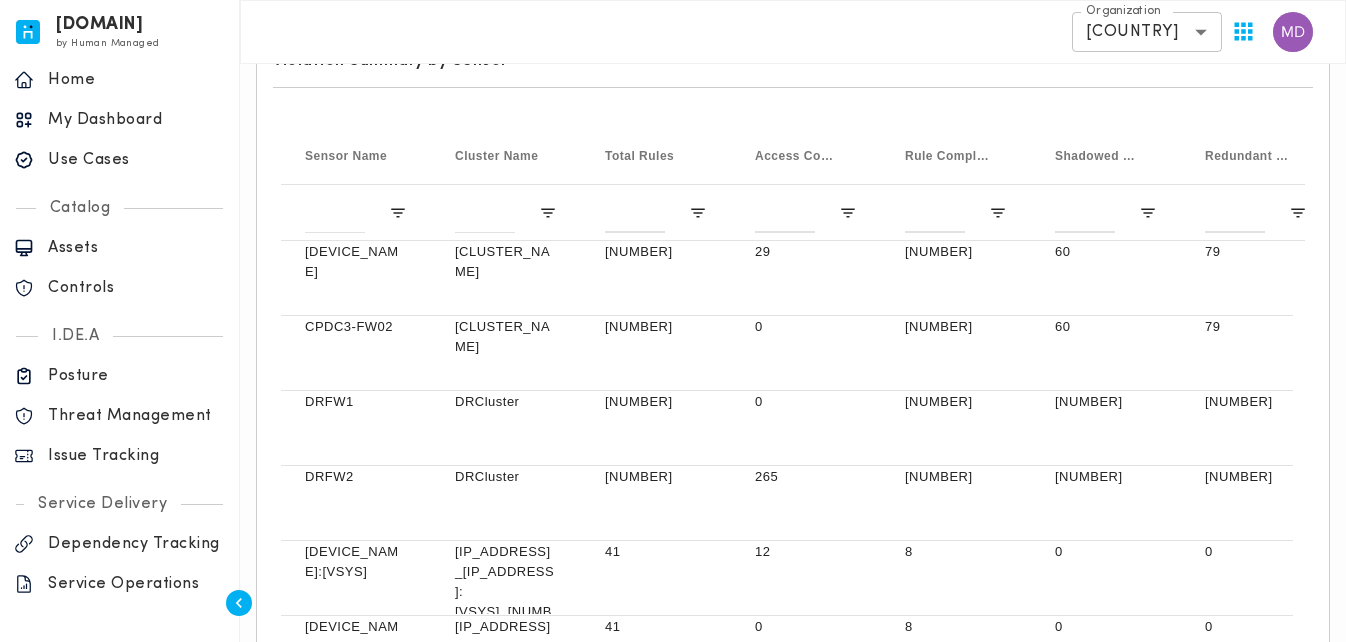 scroll, scrollTop: 594, scrollLeft: 0, axis: vertical 